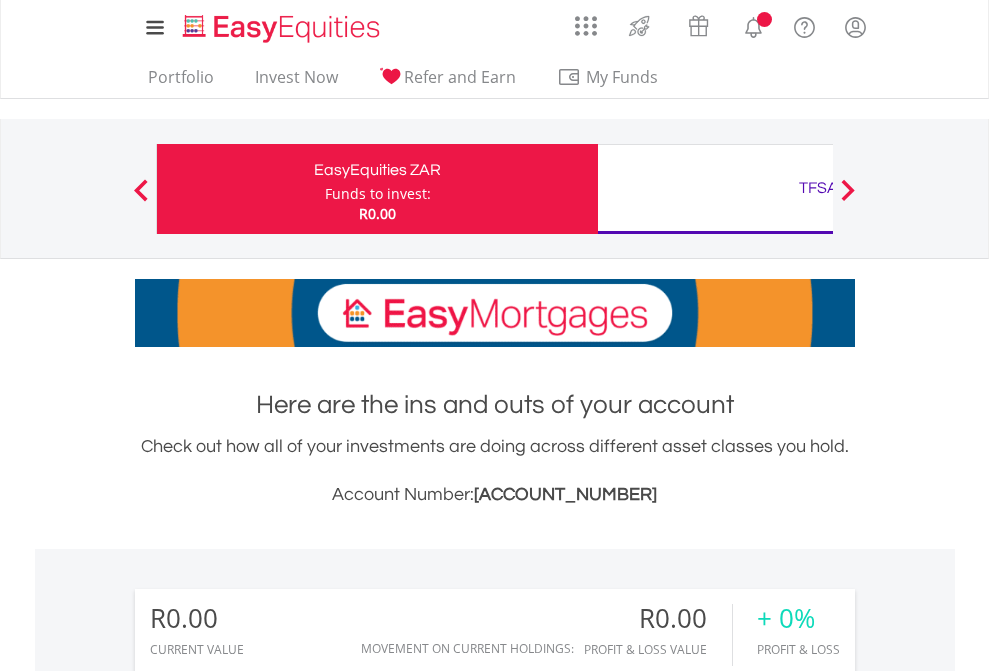 scroll, scrollTop: 0, scrollLeft: 0, axis: both 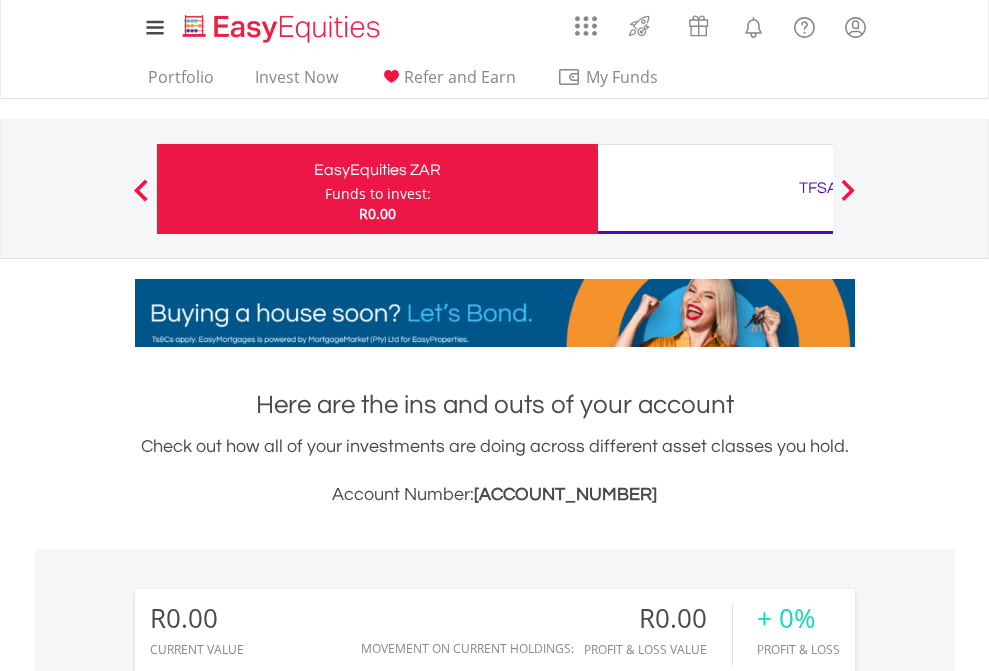 click on "Funds to invest:" at bounding box center (378, 194) 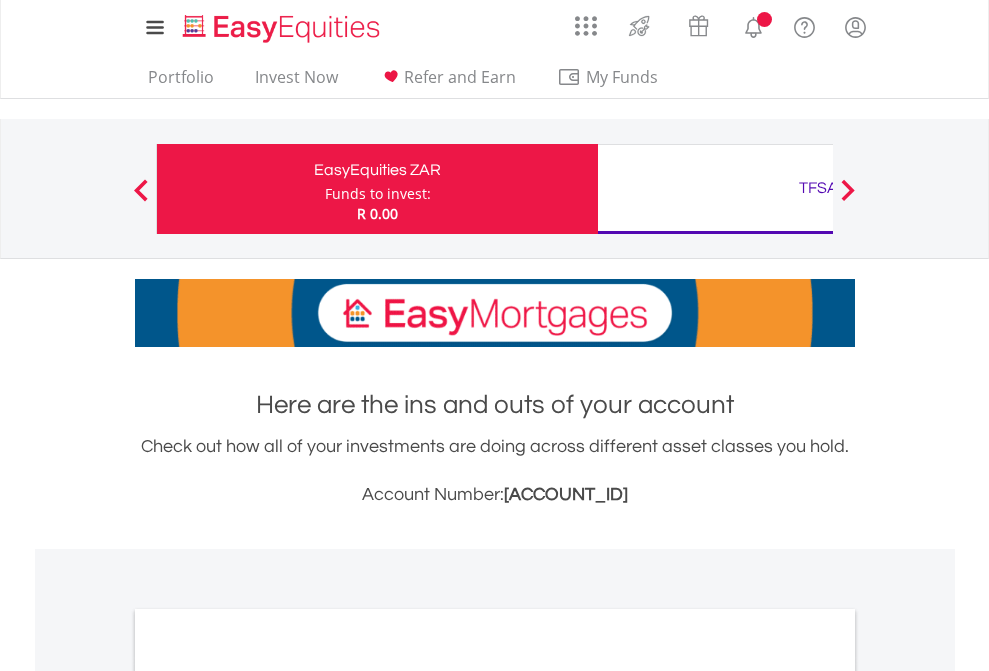 scroll, scrollTop: 0, scrollLeft: 0, axis: both 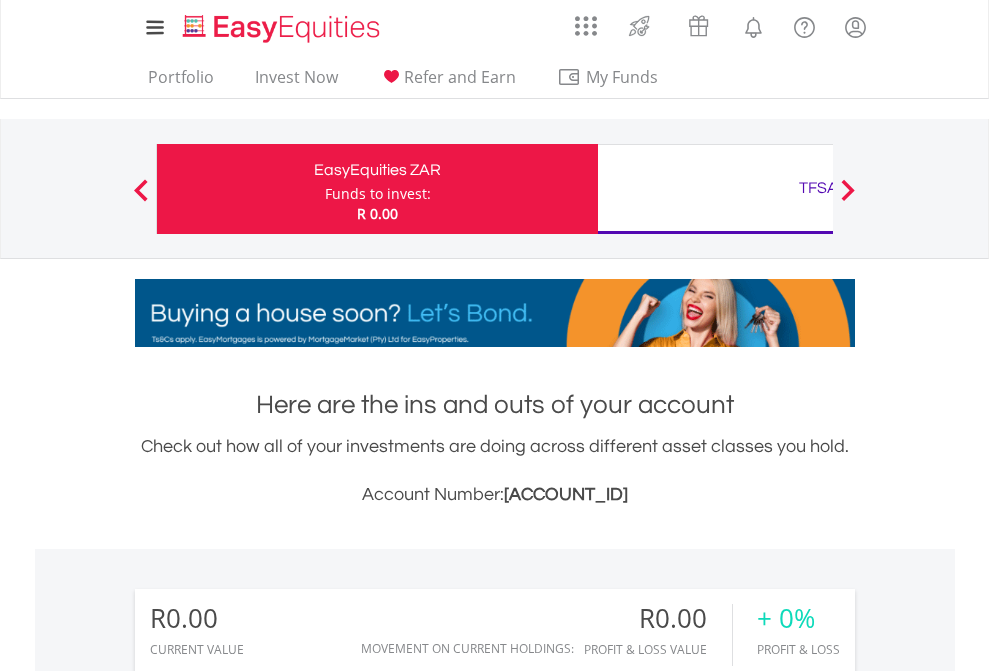 click on "Funds to invest:" at bounding box center (378, 194) 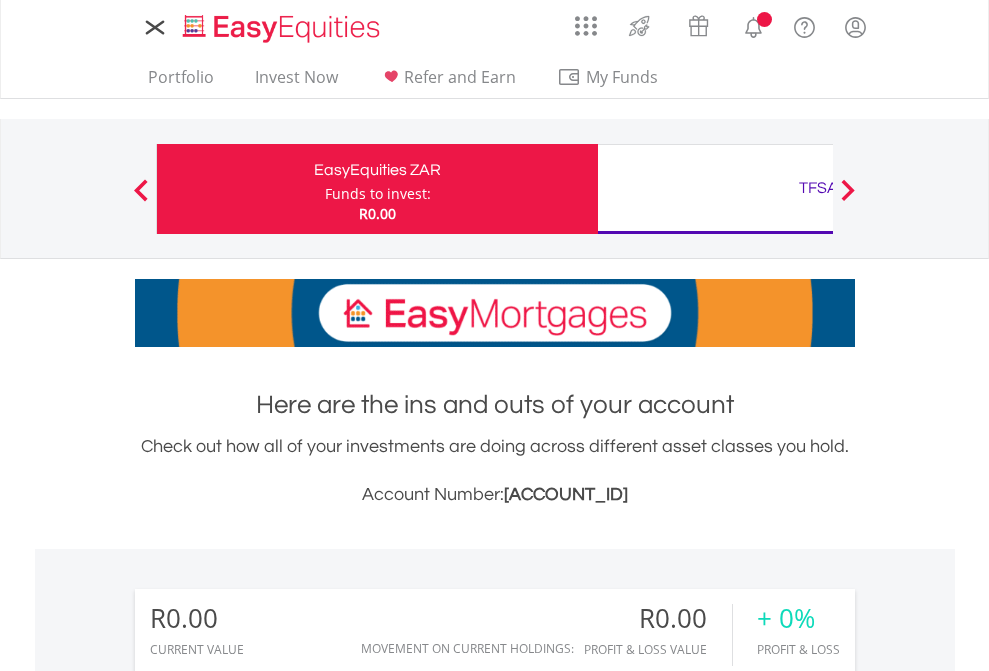 scroll, scrollTop: 0, scrollLeft: 0, axis: both 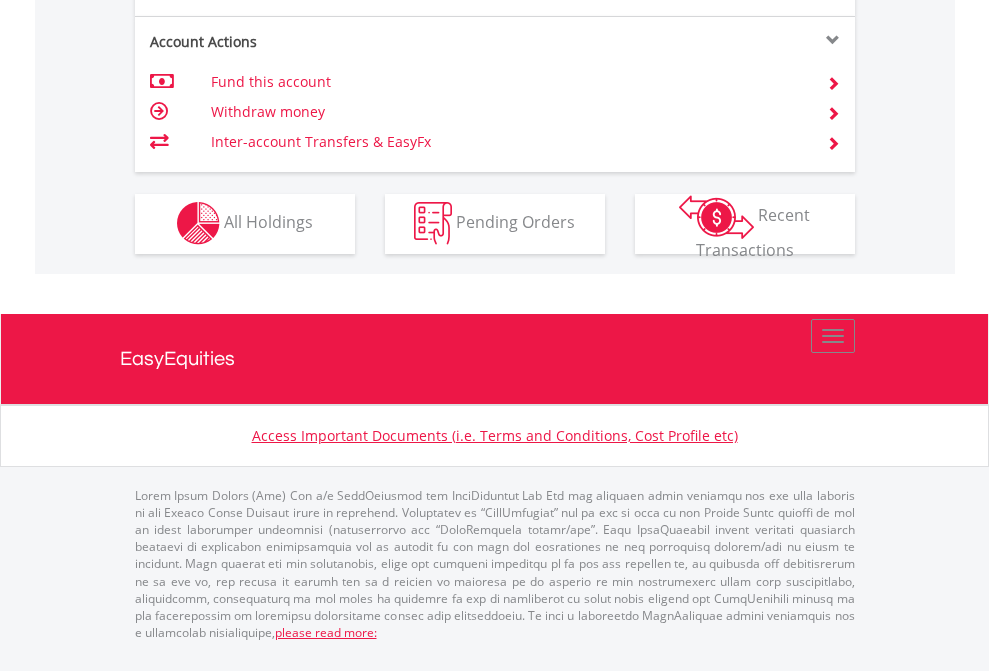 click on "Investment types" at bounding box center (706, -353) 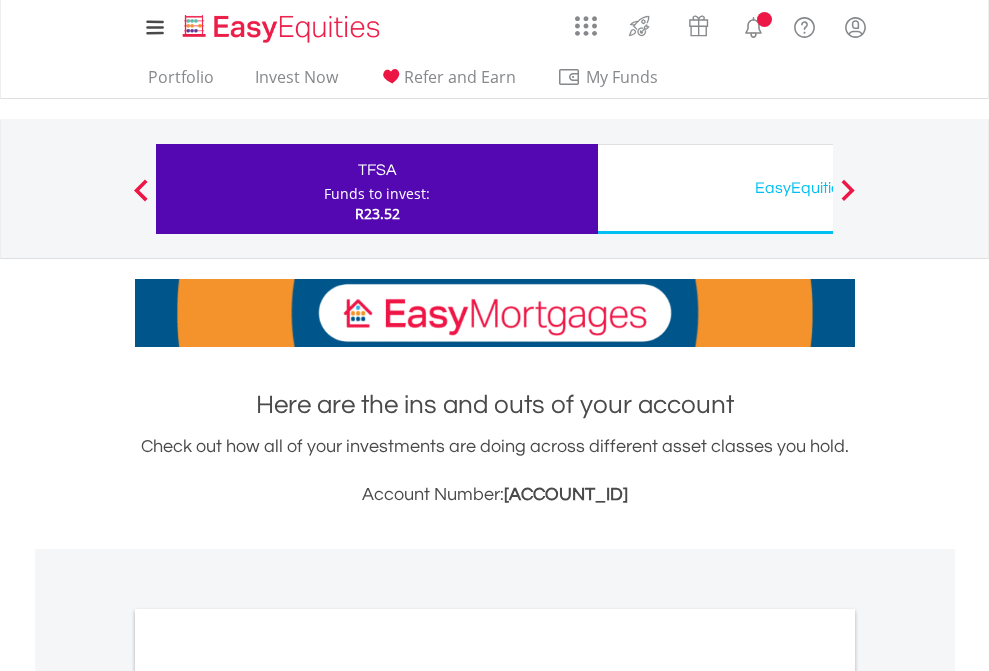 scroll, scrollTop: 0, scrollLeft: 0, axis: both 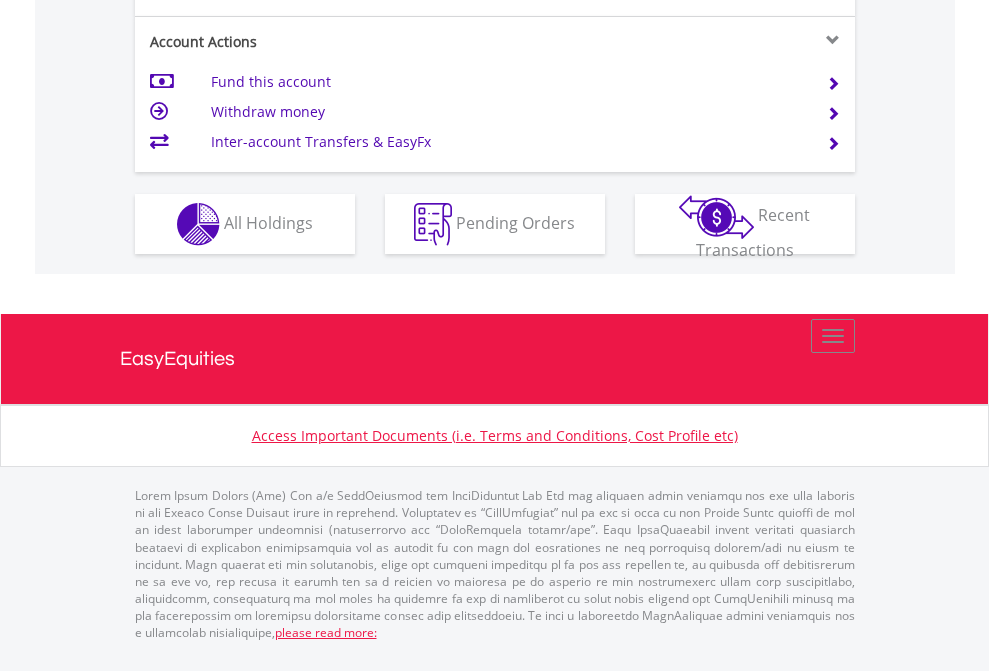 click on "Investment types" at bounding box center [706, -337] 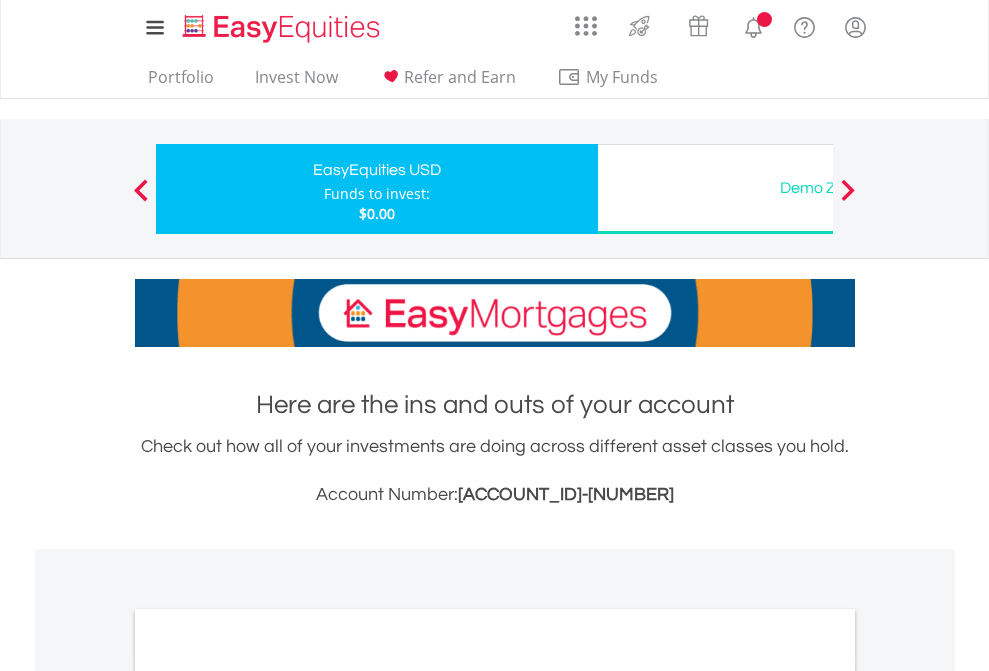 scroll, scrollTop: 0, scrollLeft: 0, axis: both 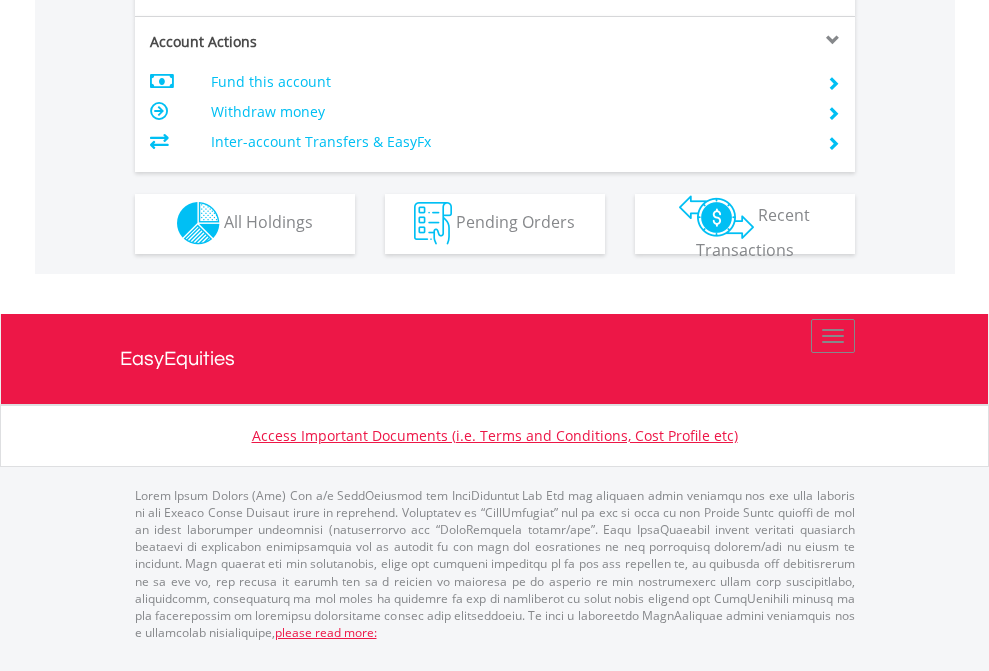 click on "Investment types" at bounding box center (706, -353) 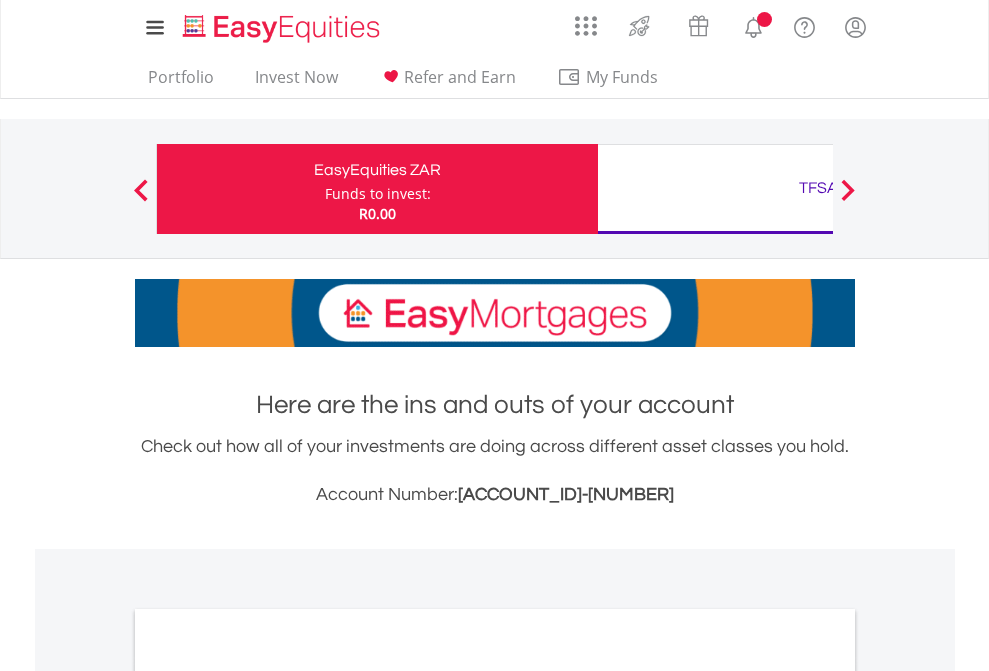 scroll, scrollTop: 0, scrollLeft: 0, axis: both 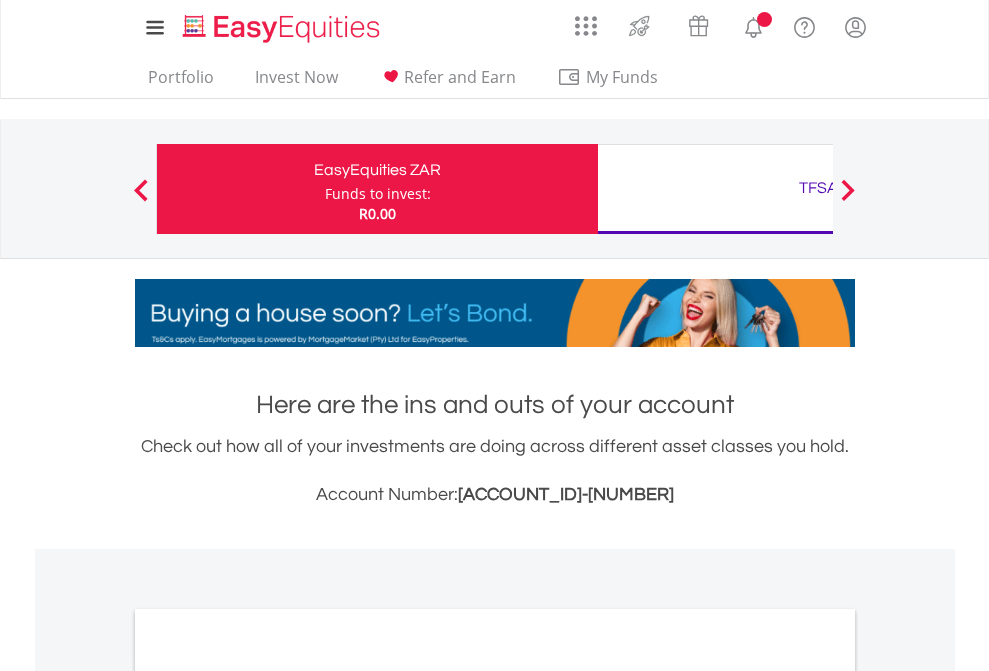click on "All Holdings" at bounding box center [268, 1096] 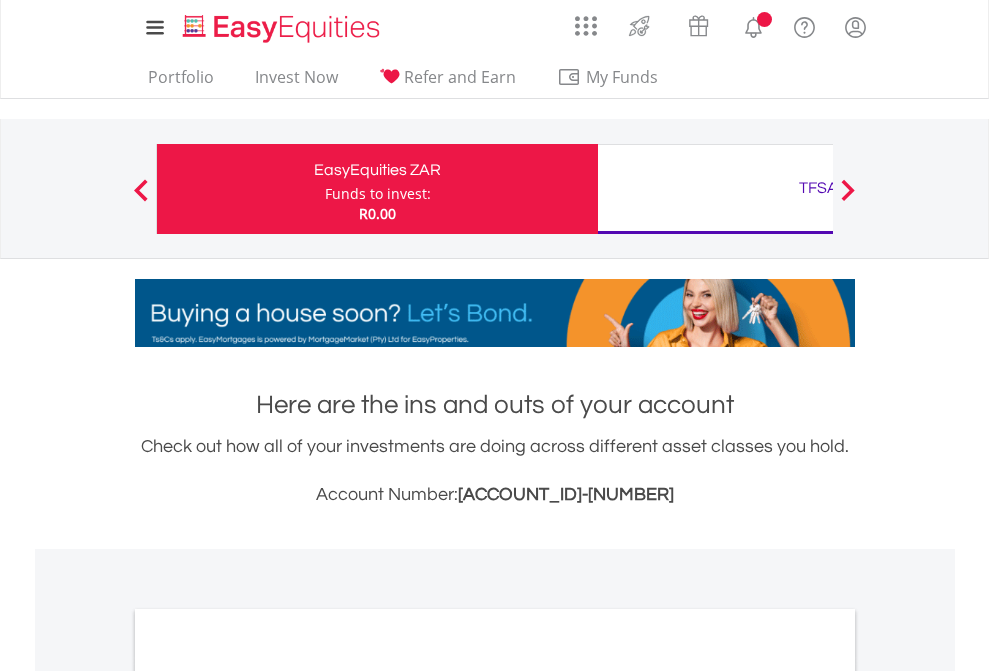 scroll, scrollTop: 1202, scrollLeft: 0, axis: vertical 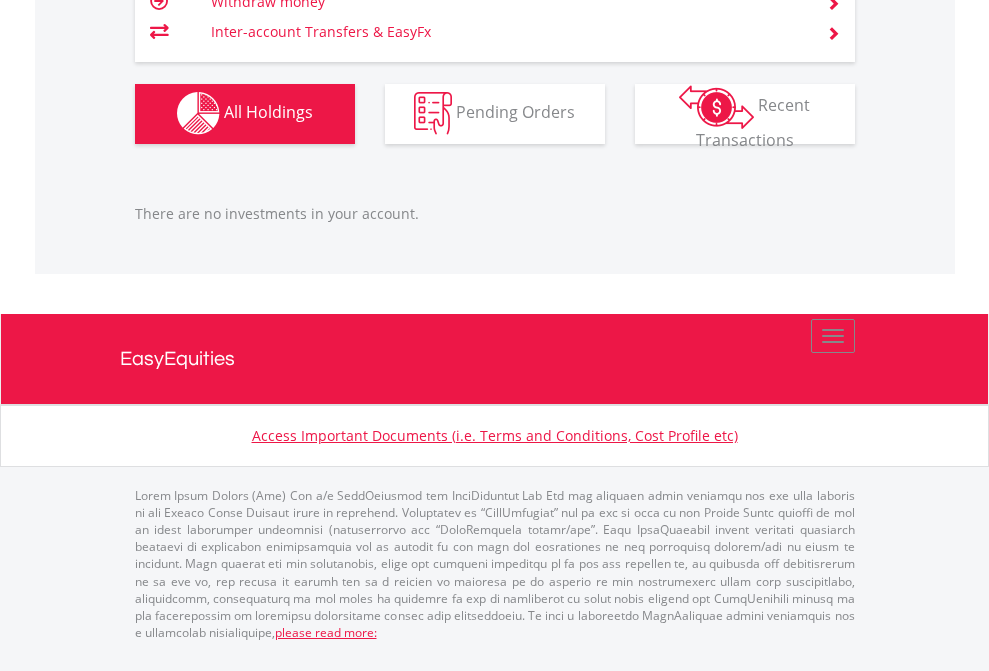 click on "TFSA" at bounding box center [818, -1142] 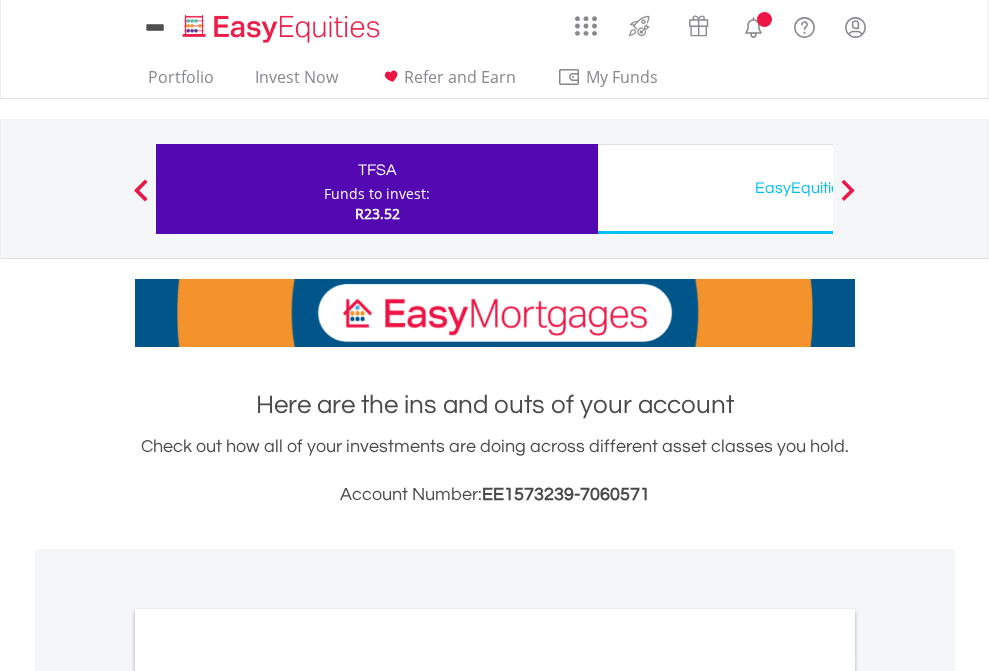 scroll, scrollTop: 0, scrollLeft: 0, axis: both 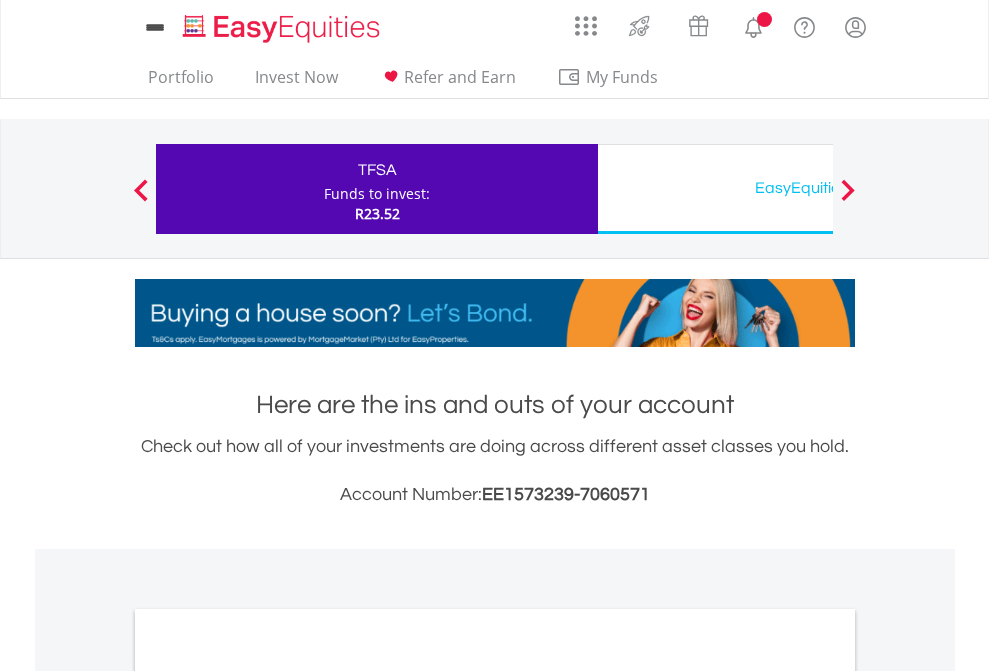 click on "All Holdings" at bounding box center (268, 1096) 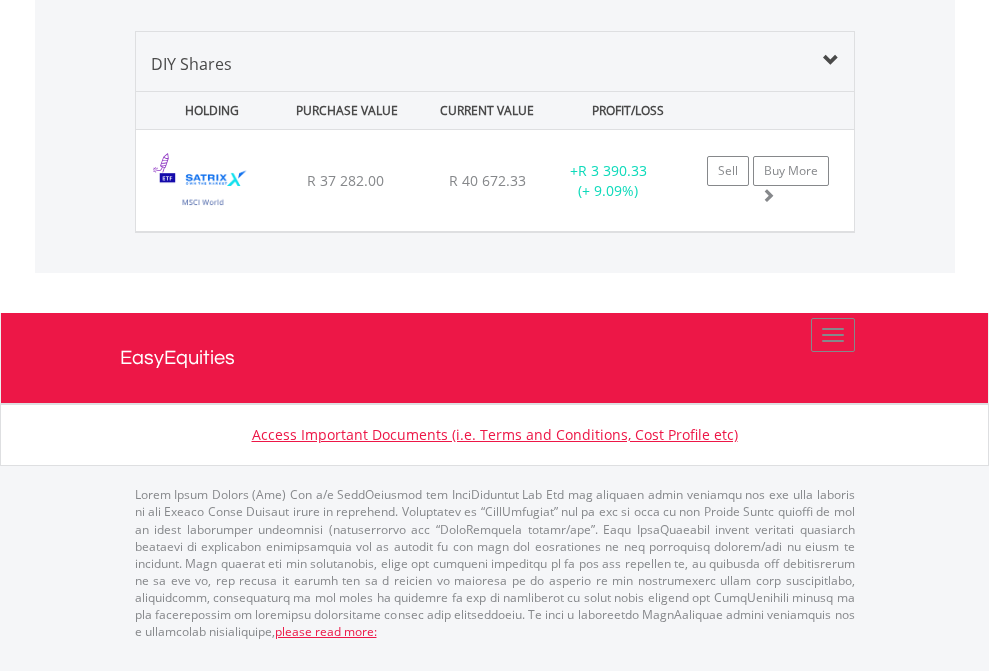 scroll, scrollTop: 2225, scrollLeft: 0, axis: vertical 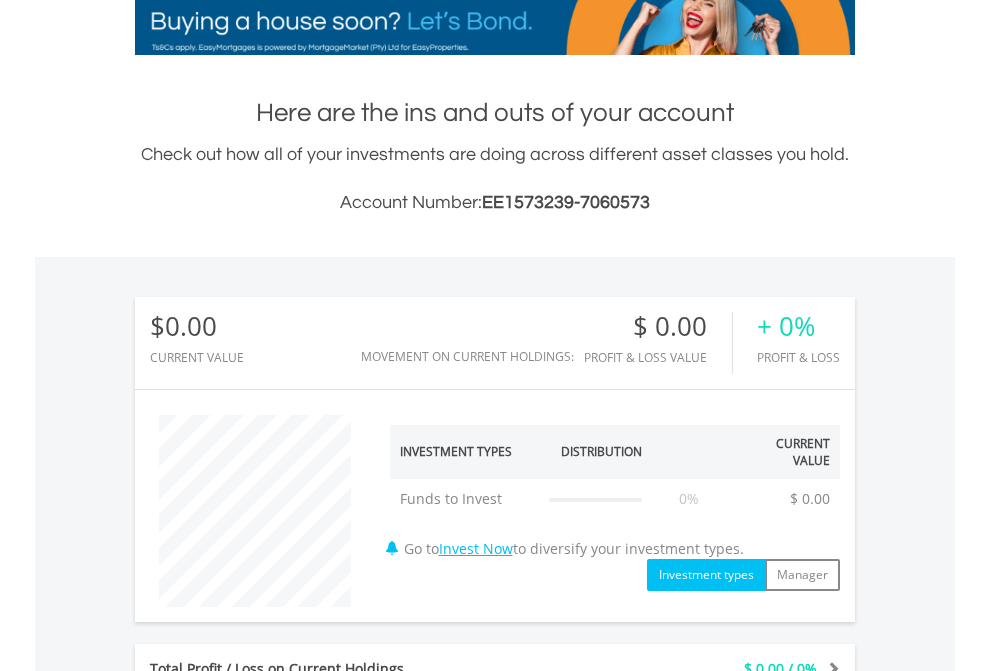 click on "All Holdings" at bounding box center [268, 1150] 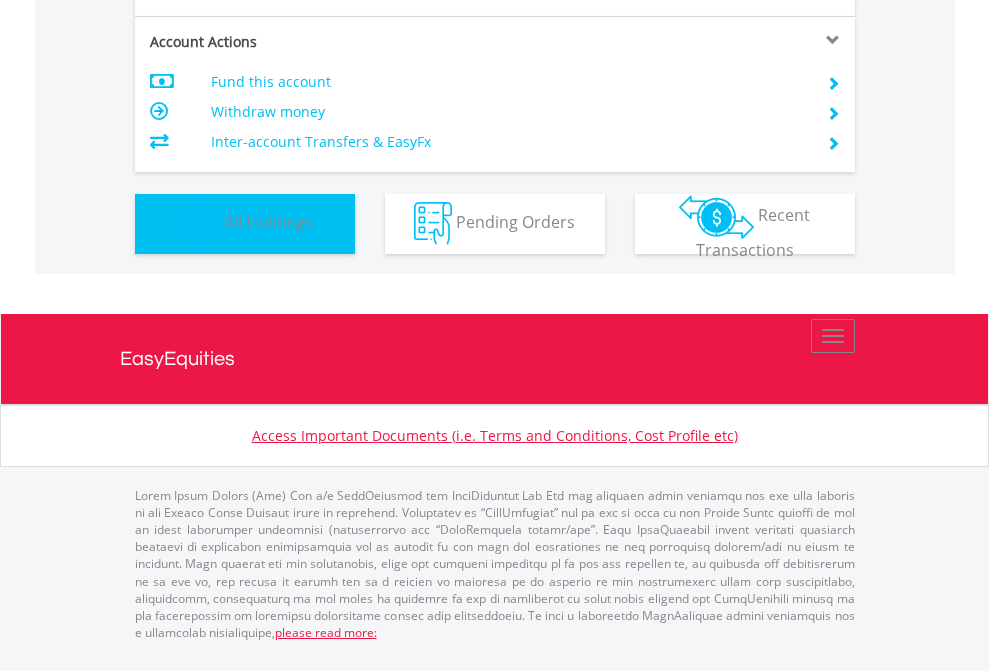 scroll, scrollTop: 999808, scrollLeft: 999687, axis: both 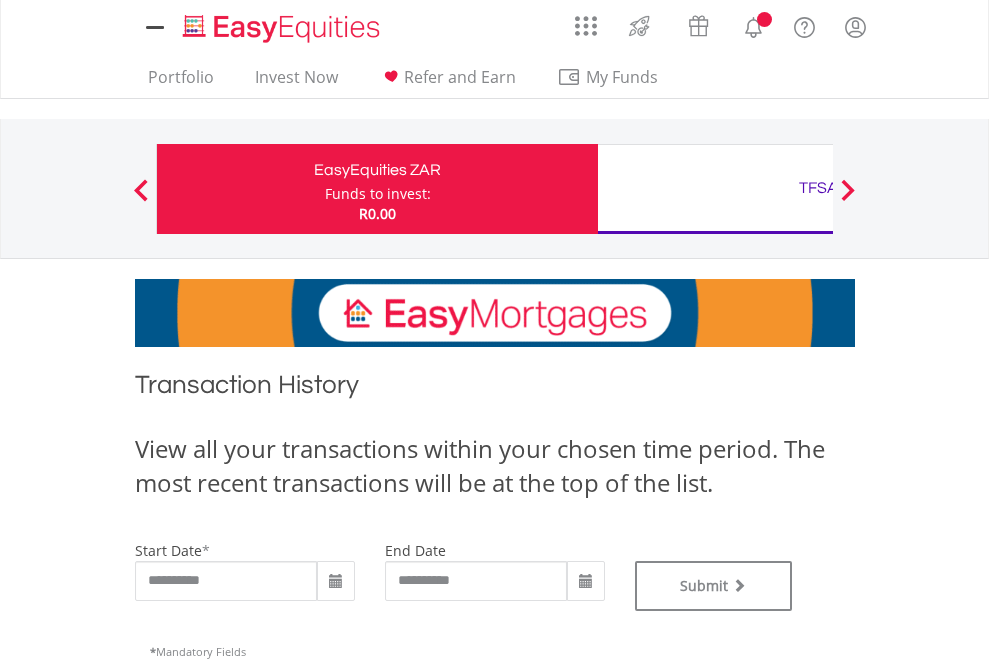 type on "**********" 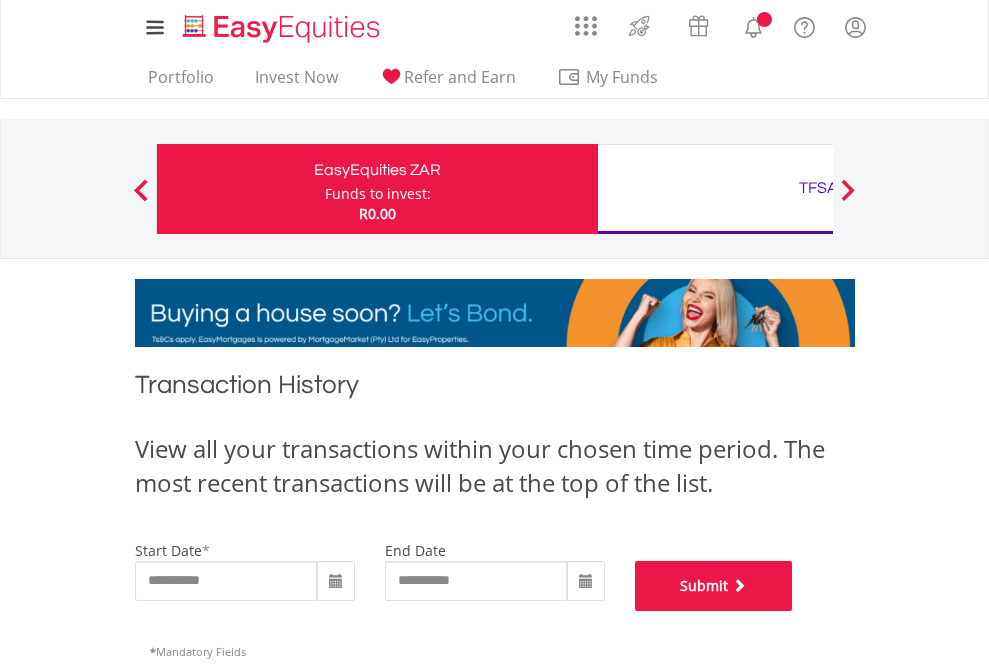 click on "Submit" at bounding box center [714, 586] 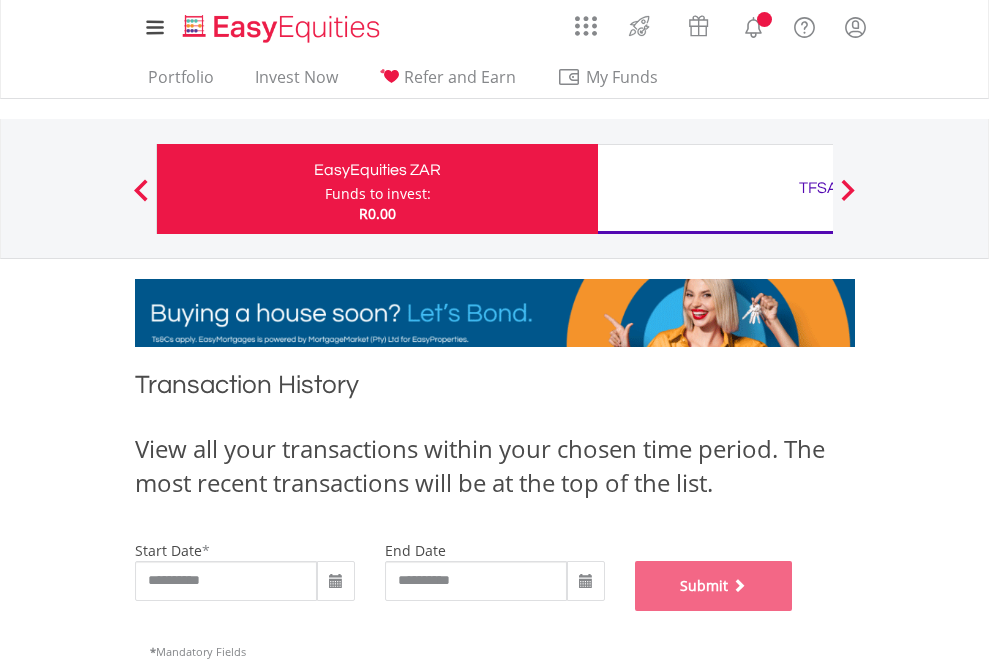 scroll, scrollTop: 811, scrollLeft: 0, axis: vertical 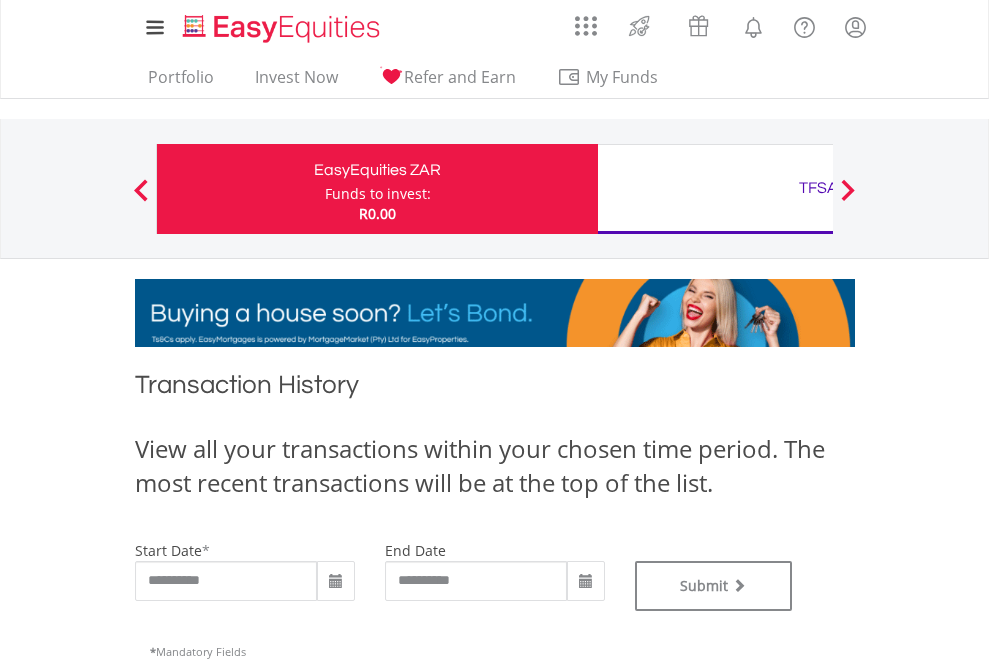 click on "TFSA" at bounding box center [818, 188] 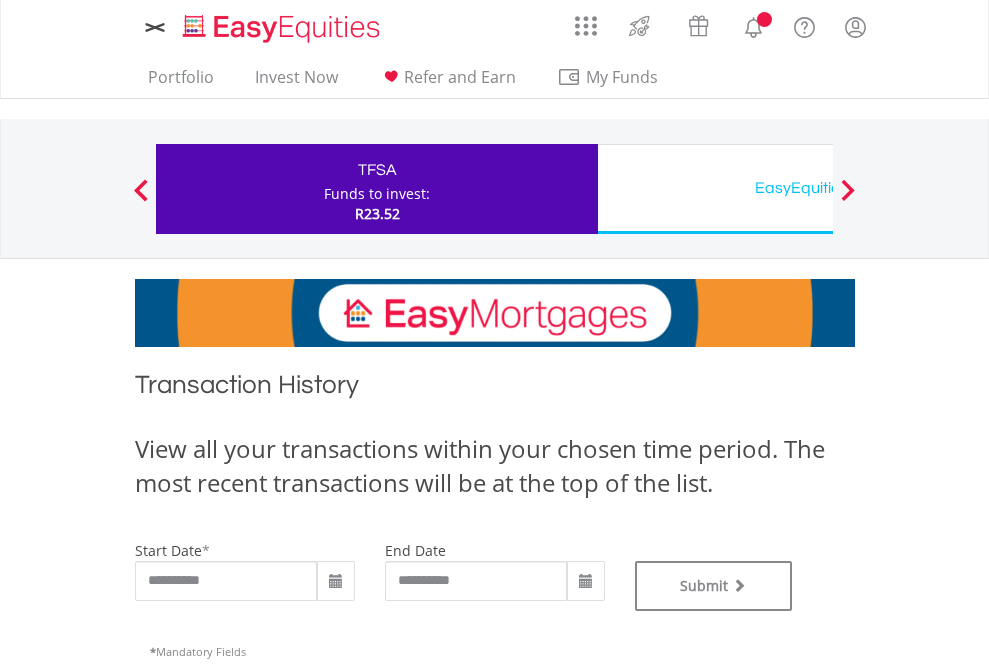 scroll, scrollTop: 0, scrollLeft: 0, axis: both 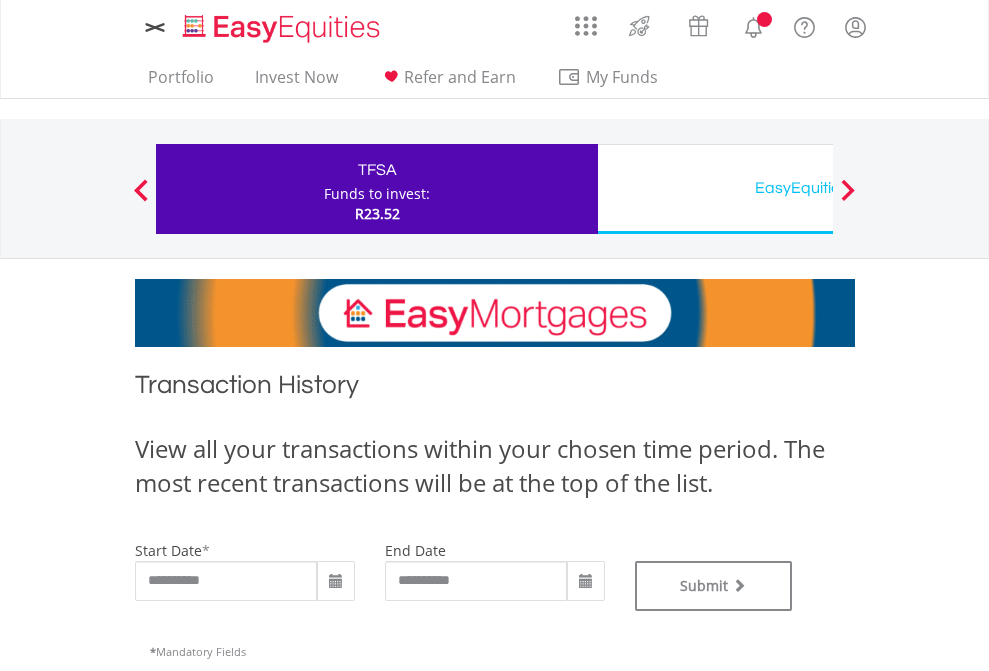 type on "**********" 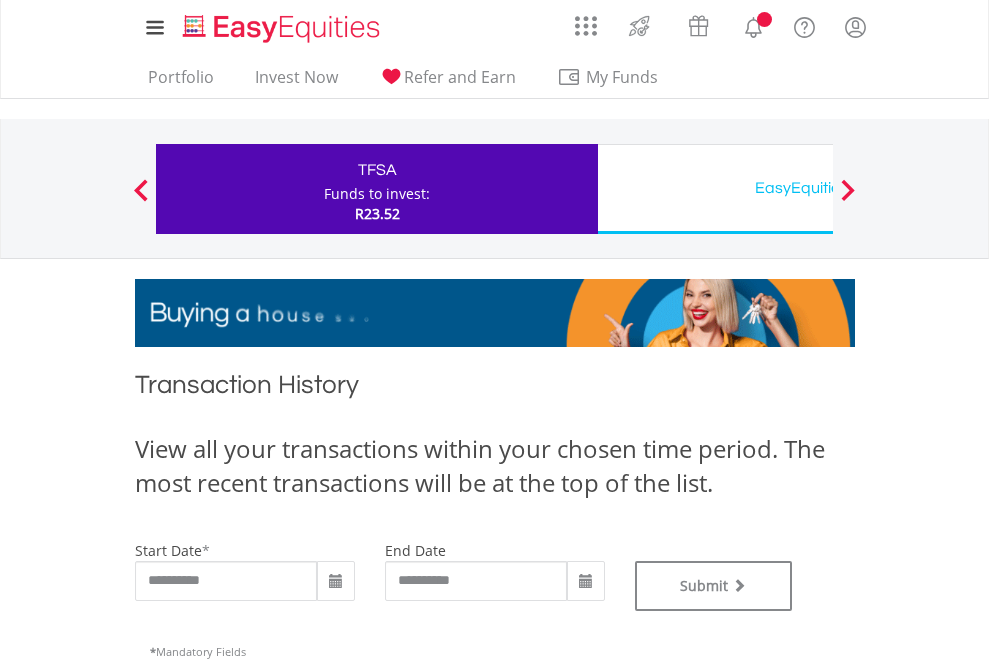 type on "**********" 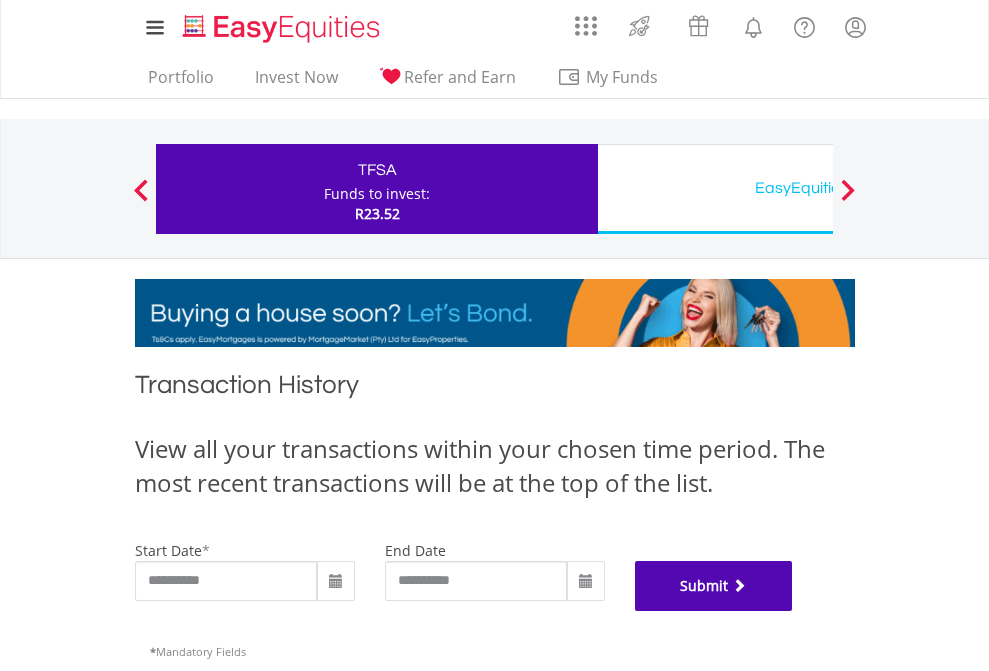 click on "Submit" at bounding box center (714, 586) 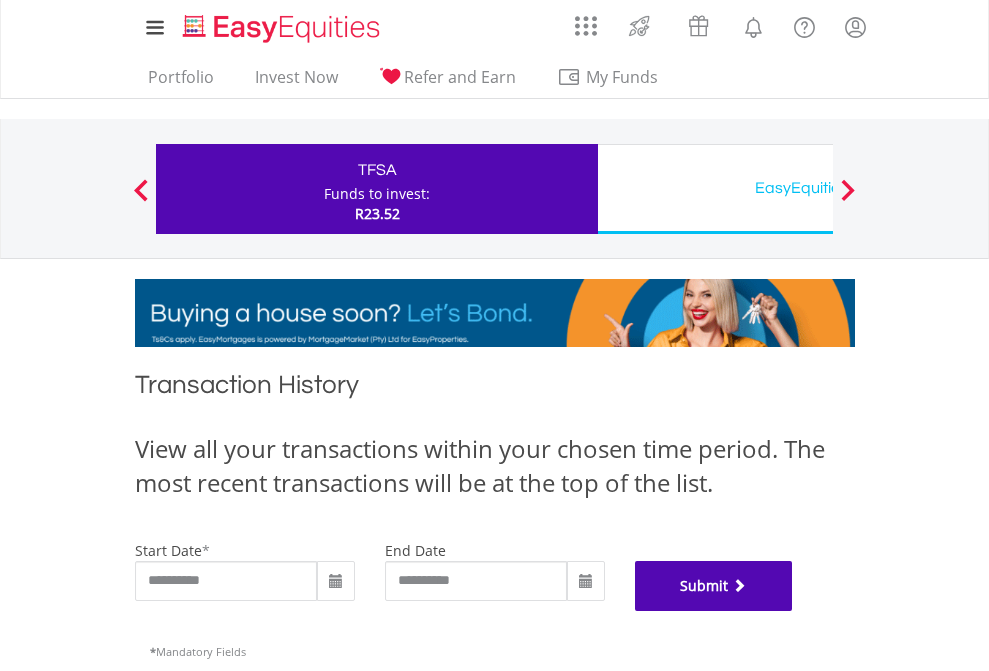 scroll, scrollTop: 811, scrollLeft: 0, axis: vertical 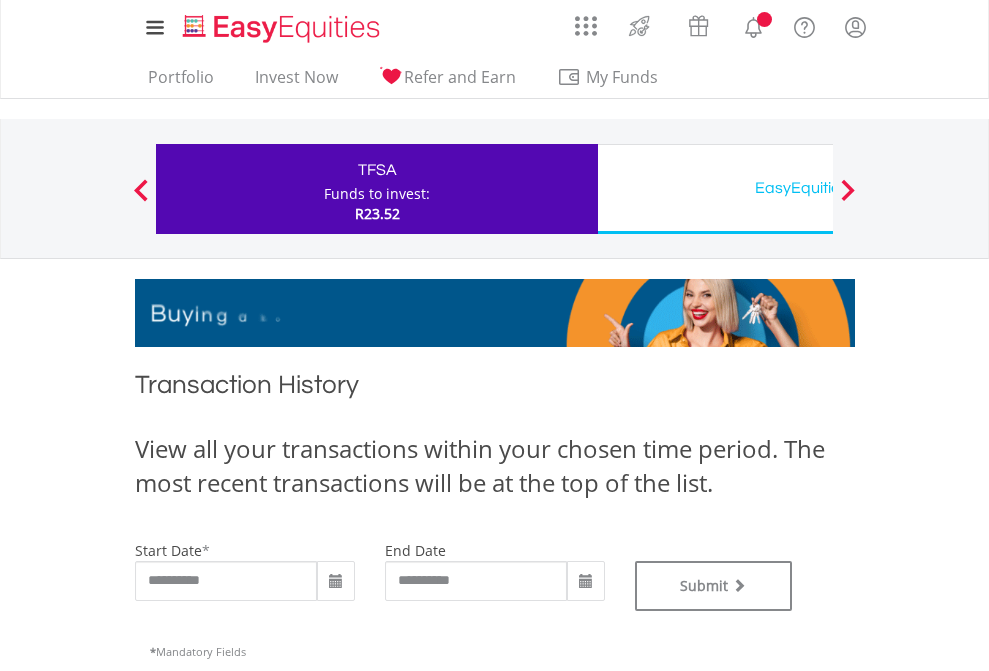 click on "EasyEquities USD" at bounding box center [818, 188] 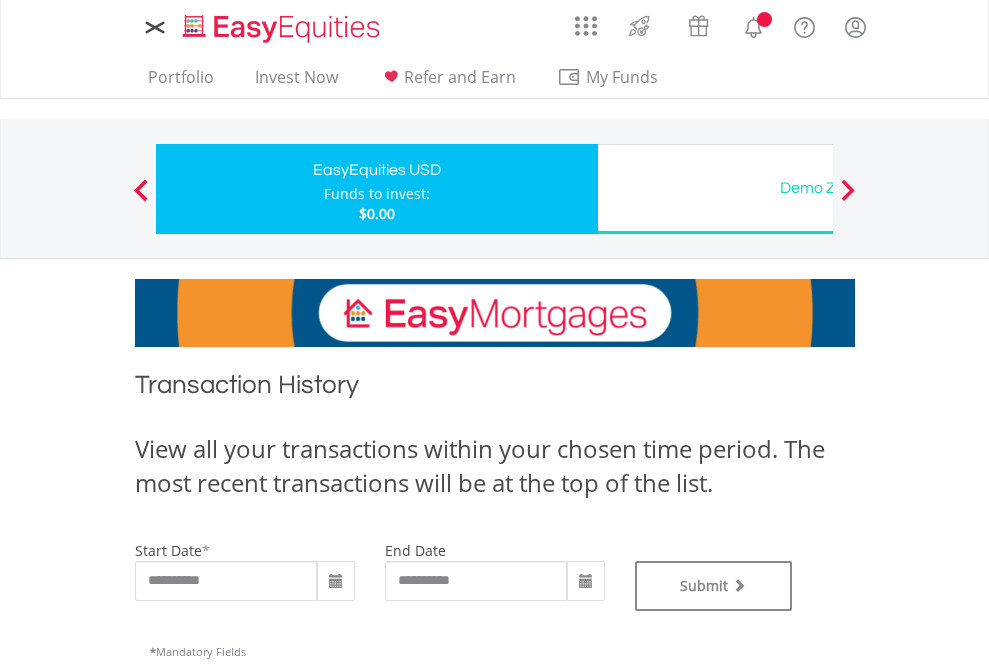 scroll, scrollTop: 0, scrollLeft: 0, axis: both 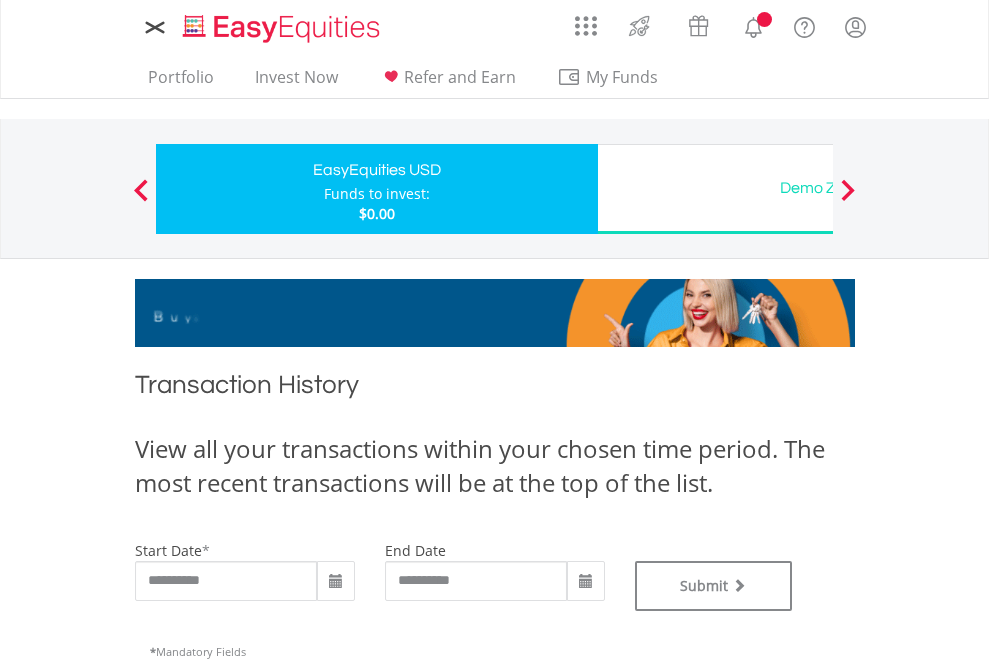 type on "**********" 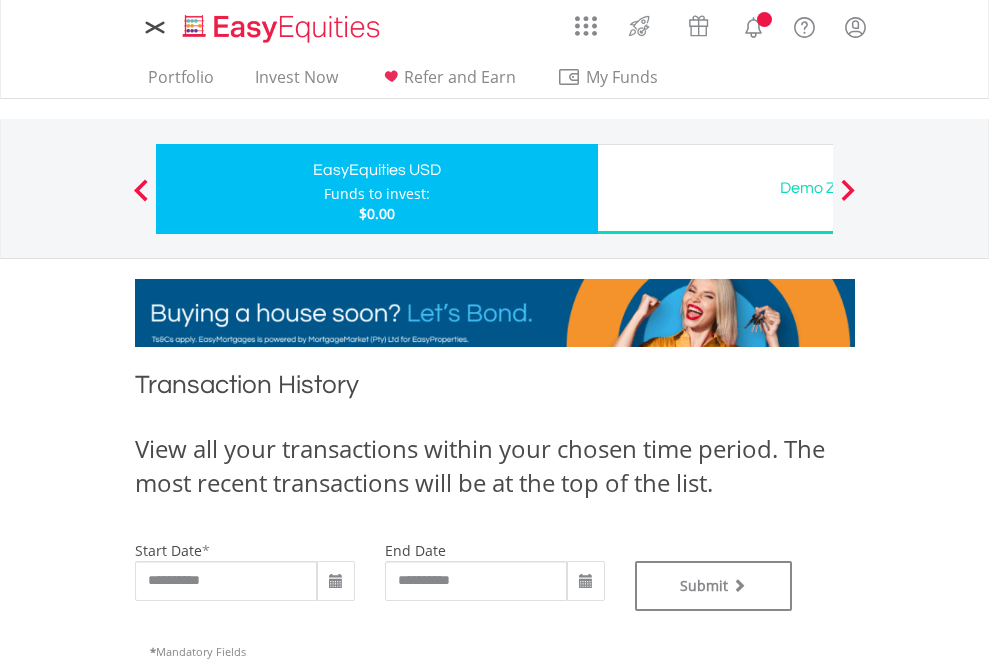 type on "**********" 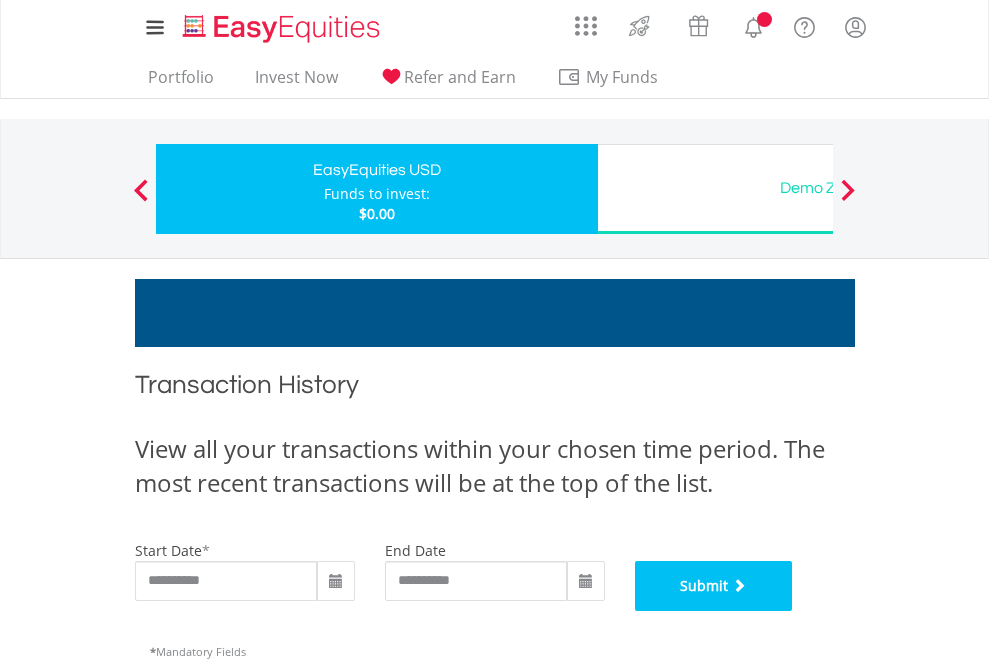 click on "Submit" at bounding box center (714, 586) 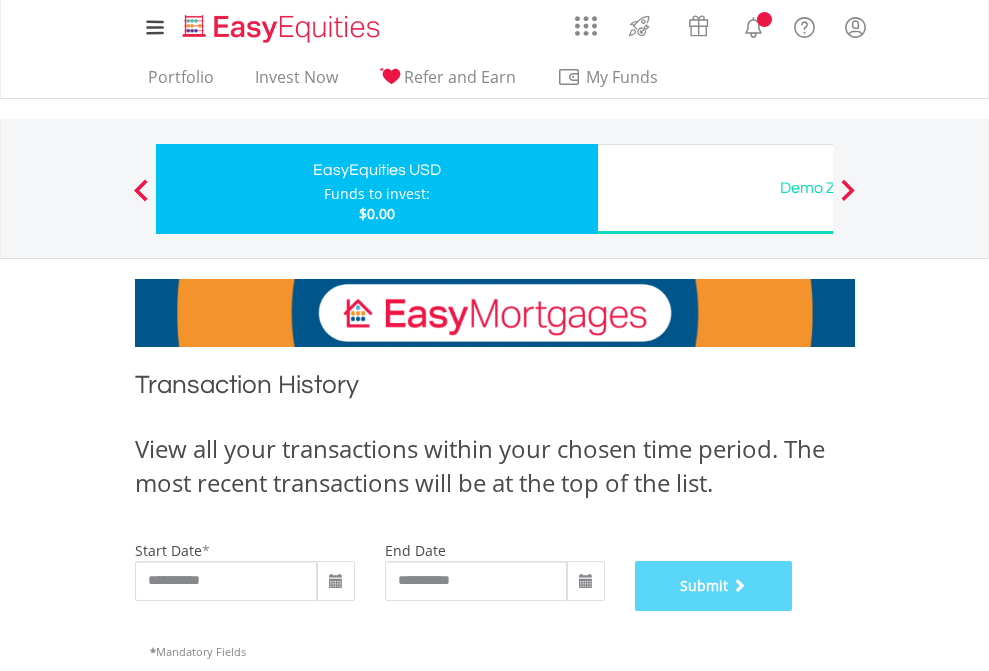 scroll, scrollTop: 811, scrollLeft: 0, axis: vertical 